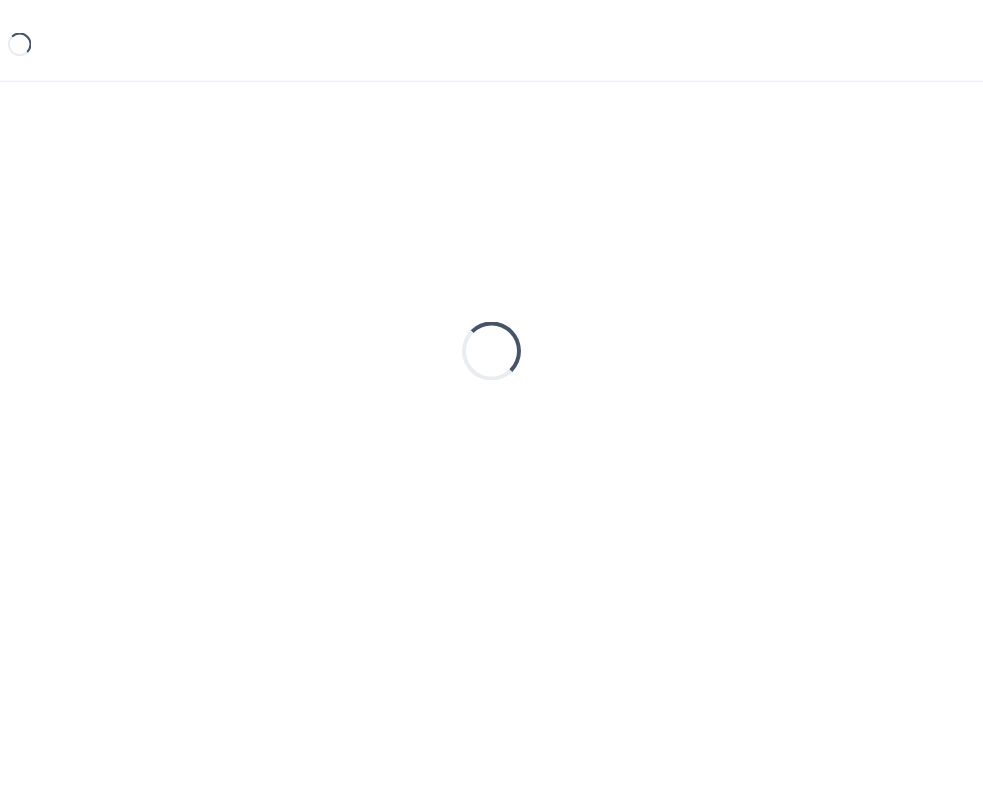 scroll, scrollTop: 0, scrollLeft: 0, axis: both 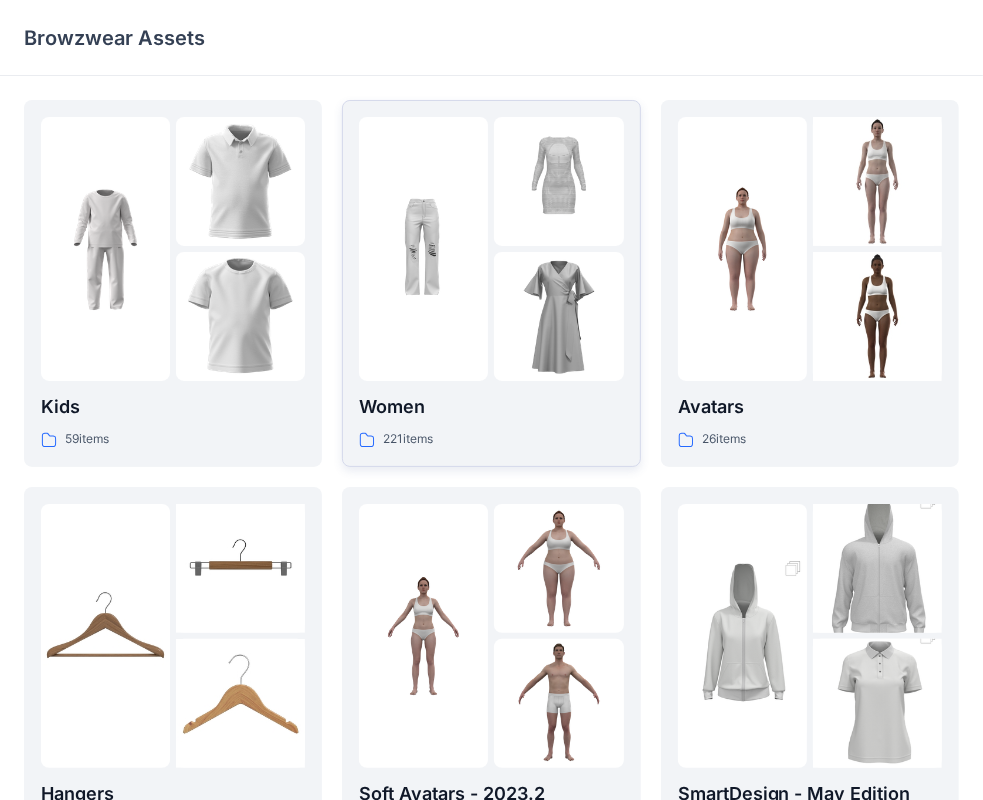 click at bounding box center [558, 316] 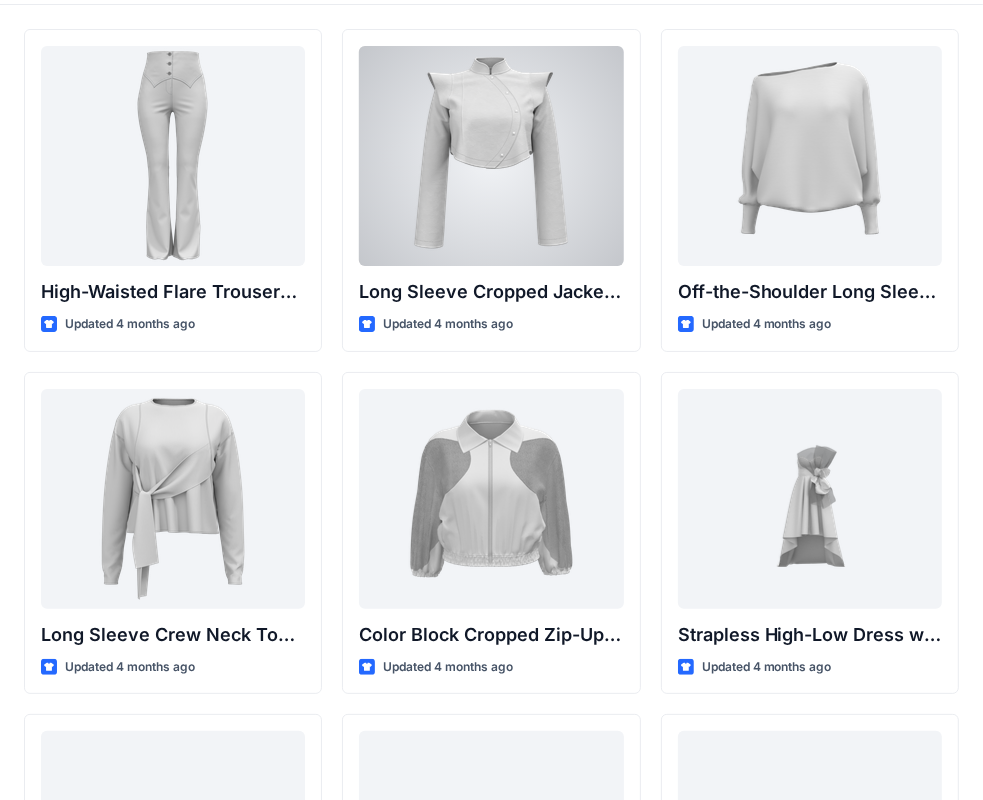 scroll, scrollTop: 0, scrollLeft: 0, axis: both 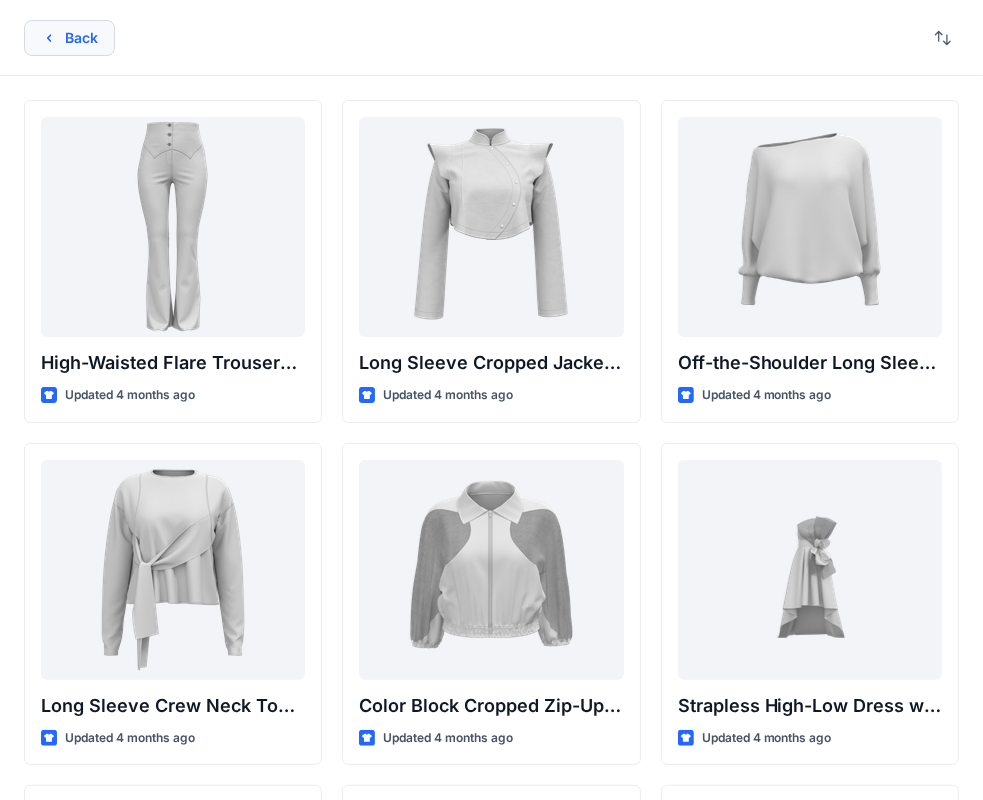 click on "Back" at bounding box center [69, 38] 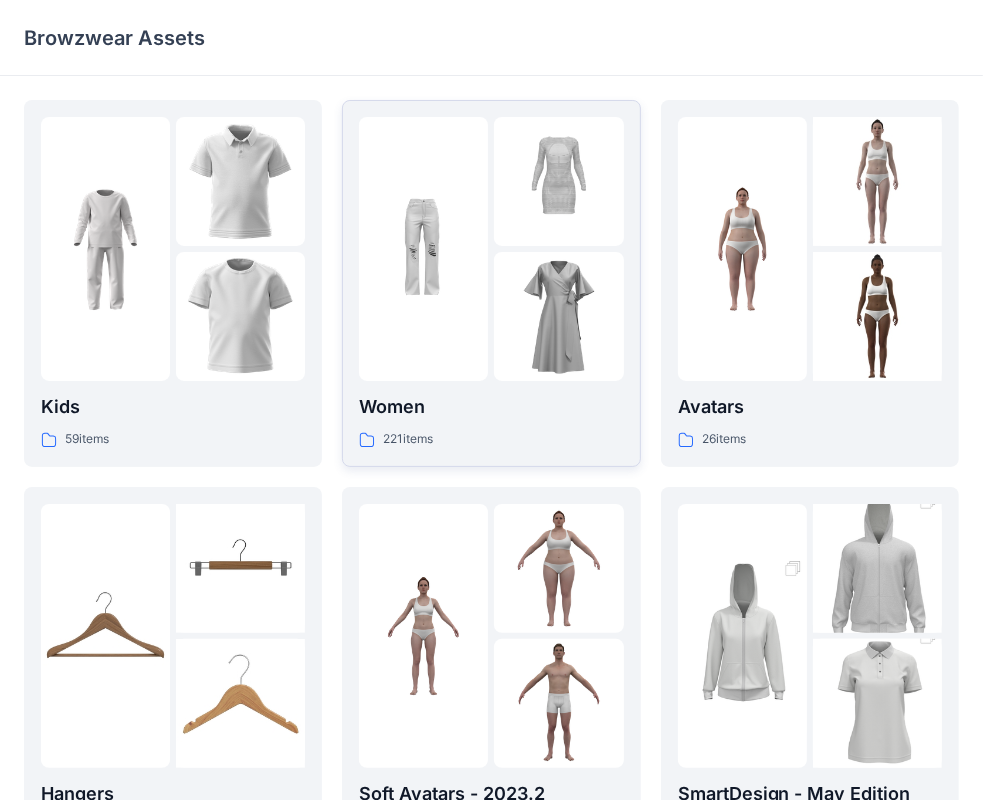 scroll, scrollTop: 496, scrollLeft: 0, axis: vertical 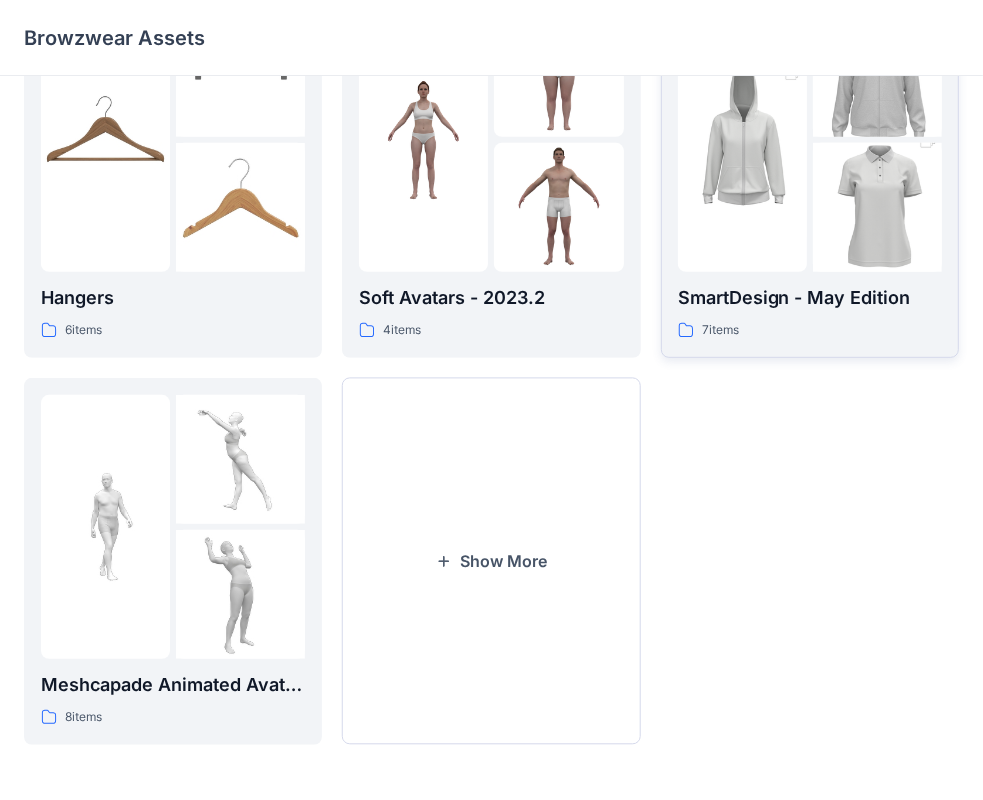 click at bounding box center [877, 208] 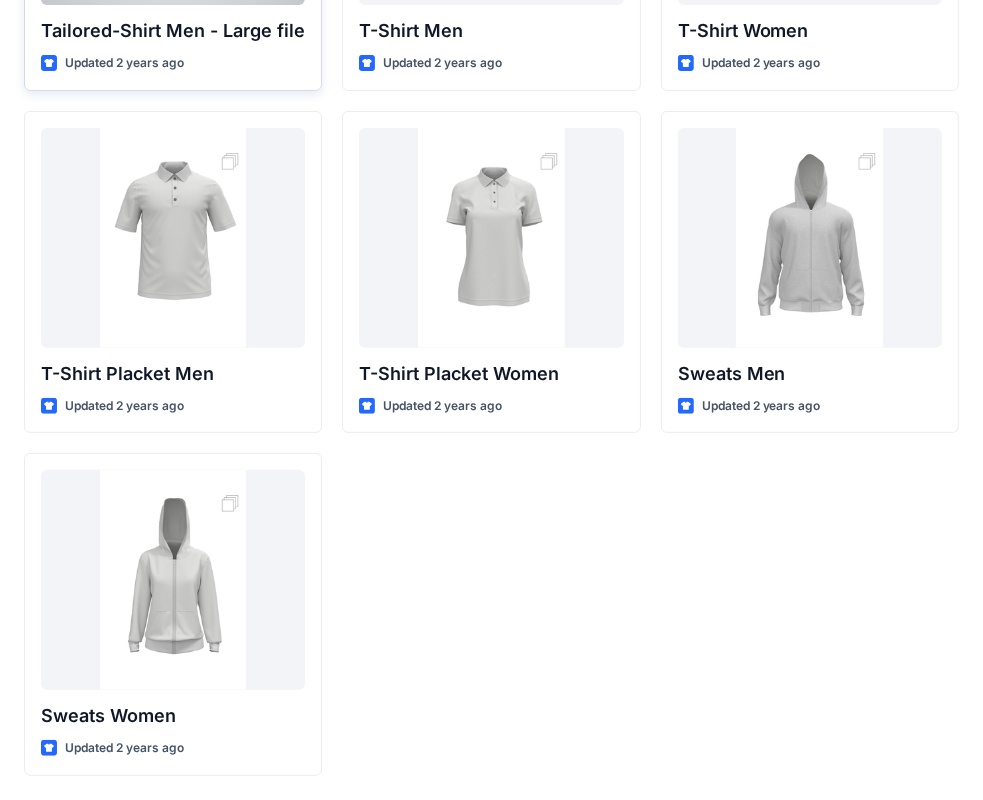 scroll, scrollTop: 0, scrollLeft: 0, axis: both 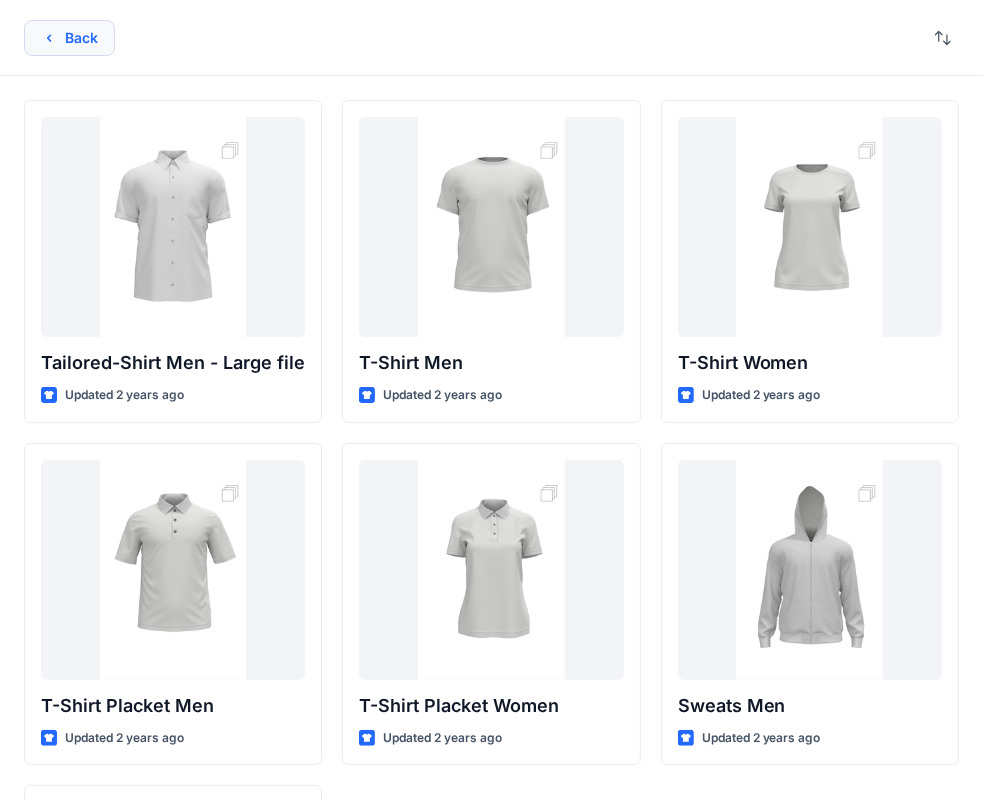 click on "Back" at bounding box center [69, 38] 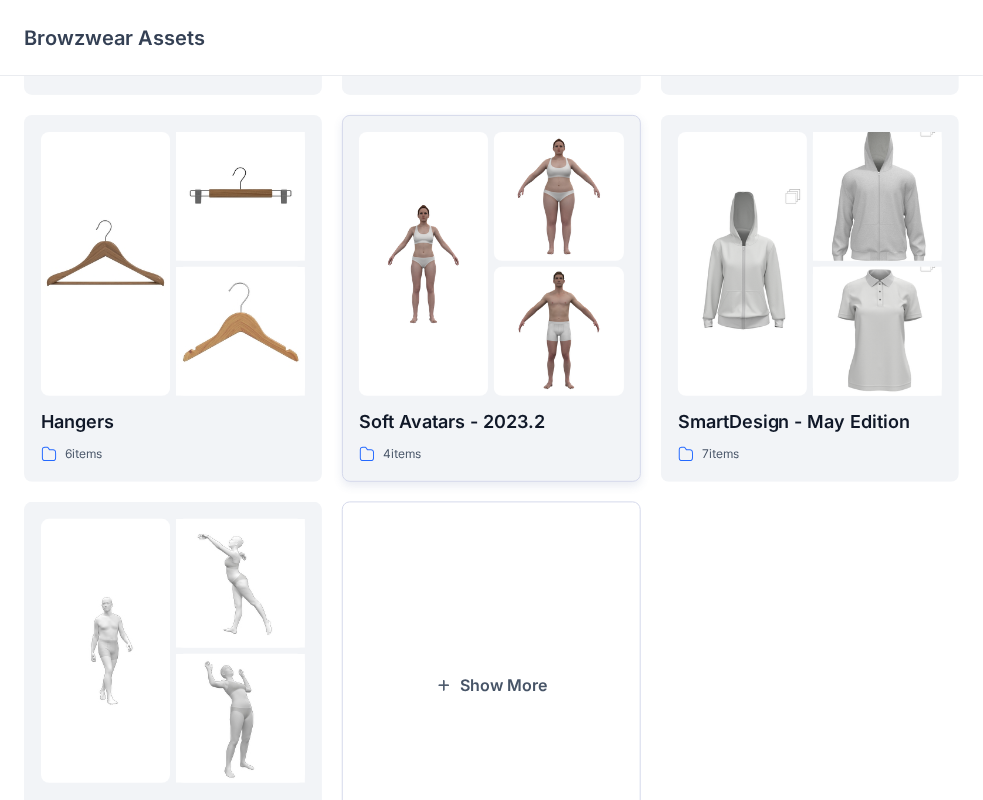scroll, scrollTop: 0, scrollLeft: 0, axis: both 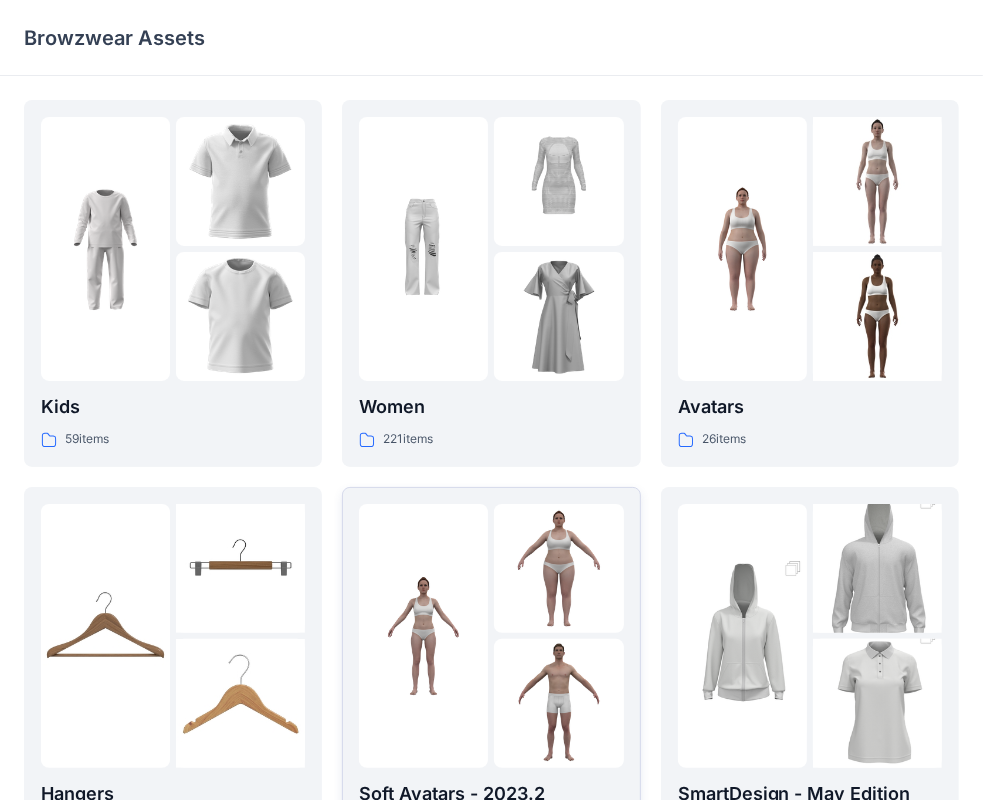 click at bounding box center [558, 316] 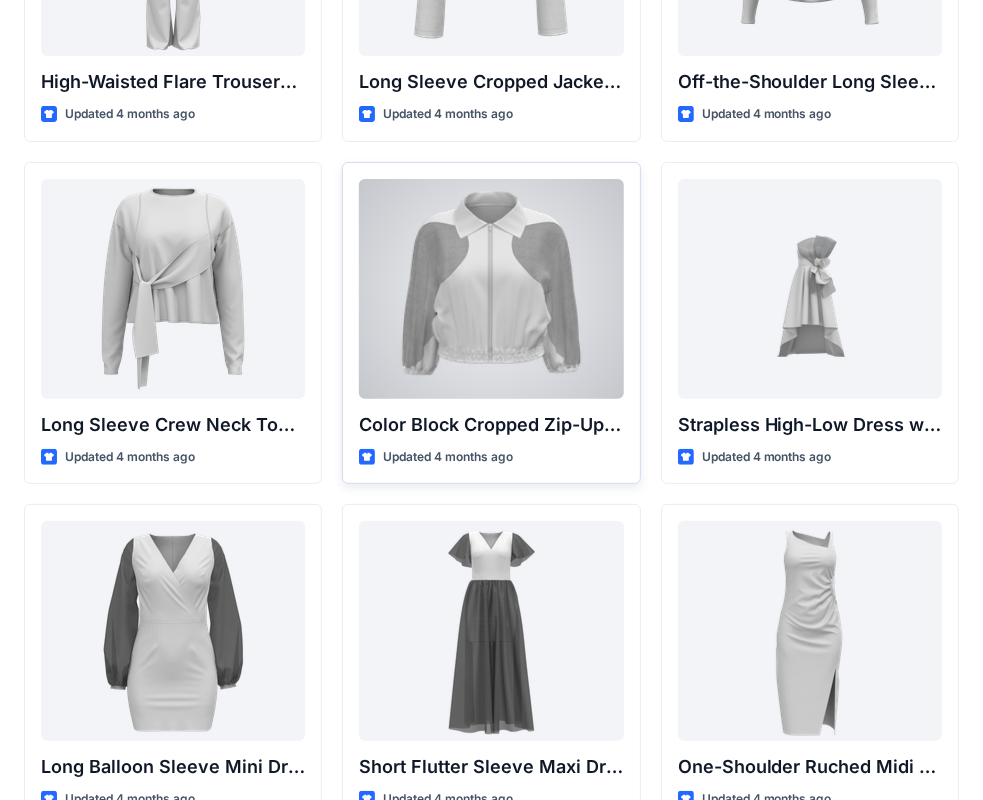 scroll, scrollTop: 400, scrollLeft: 0, axis: vertical 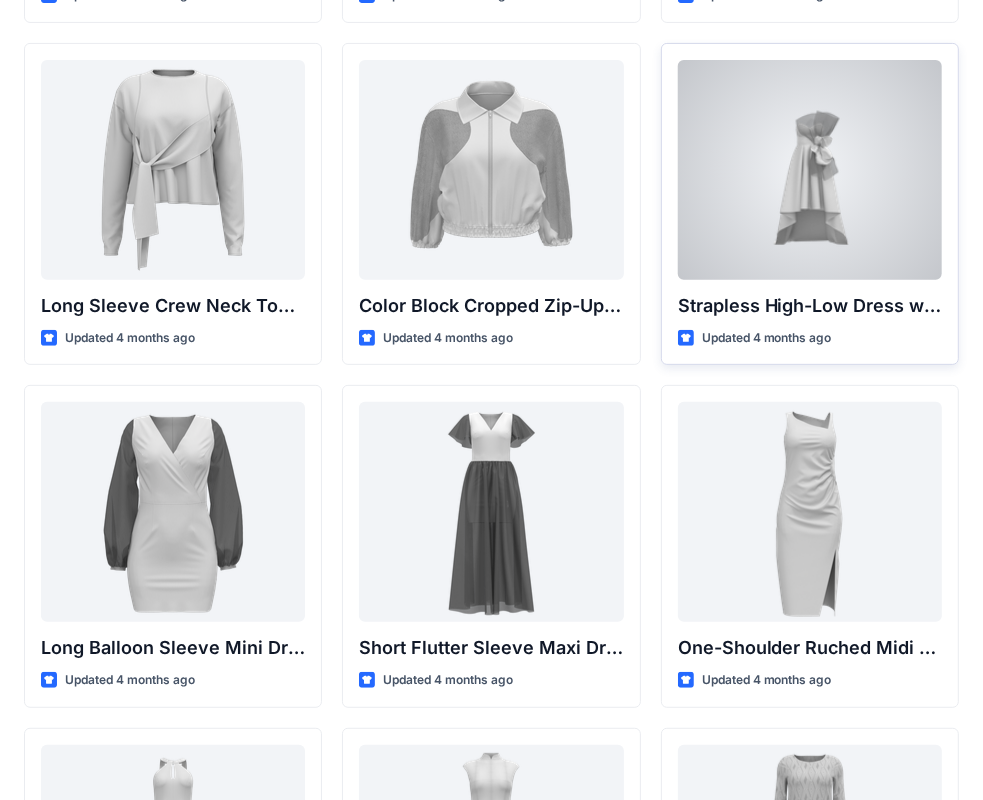 click at bounding box center (810, 170) 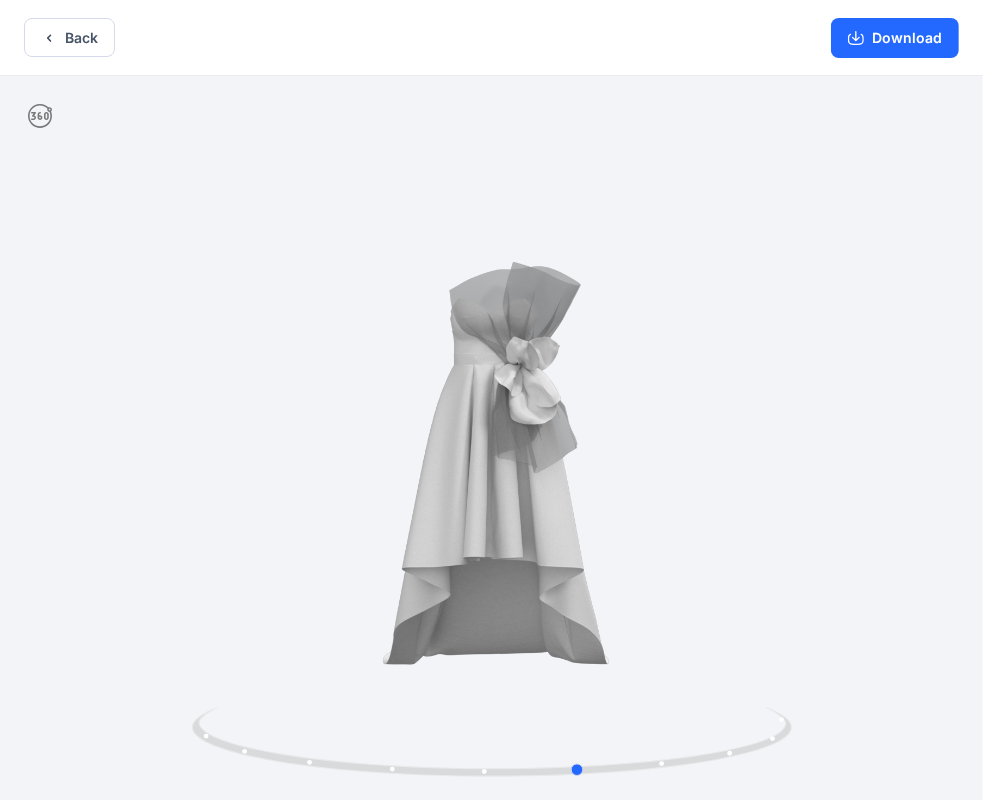 drag, startPoint x: 727, startPoint y: 760, endPoint x: 209, endPoint y: 649, distance: 529.7594 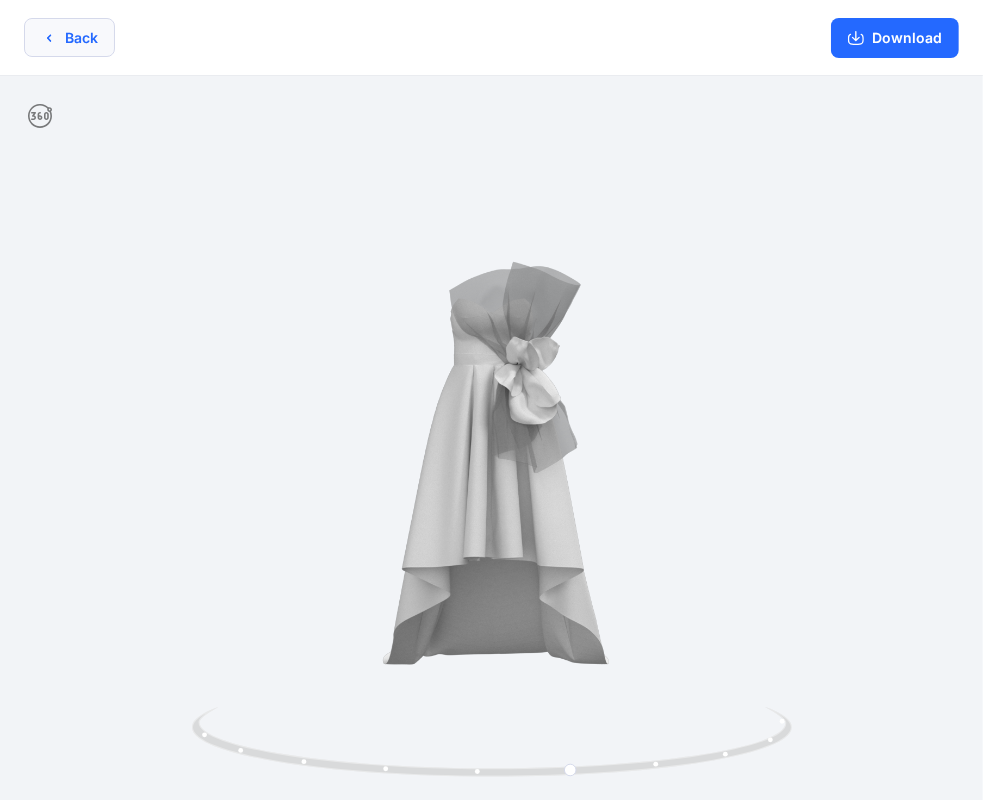 click on "Back" at bounding box center [69, 37] 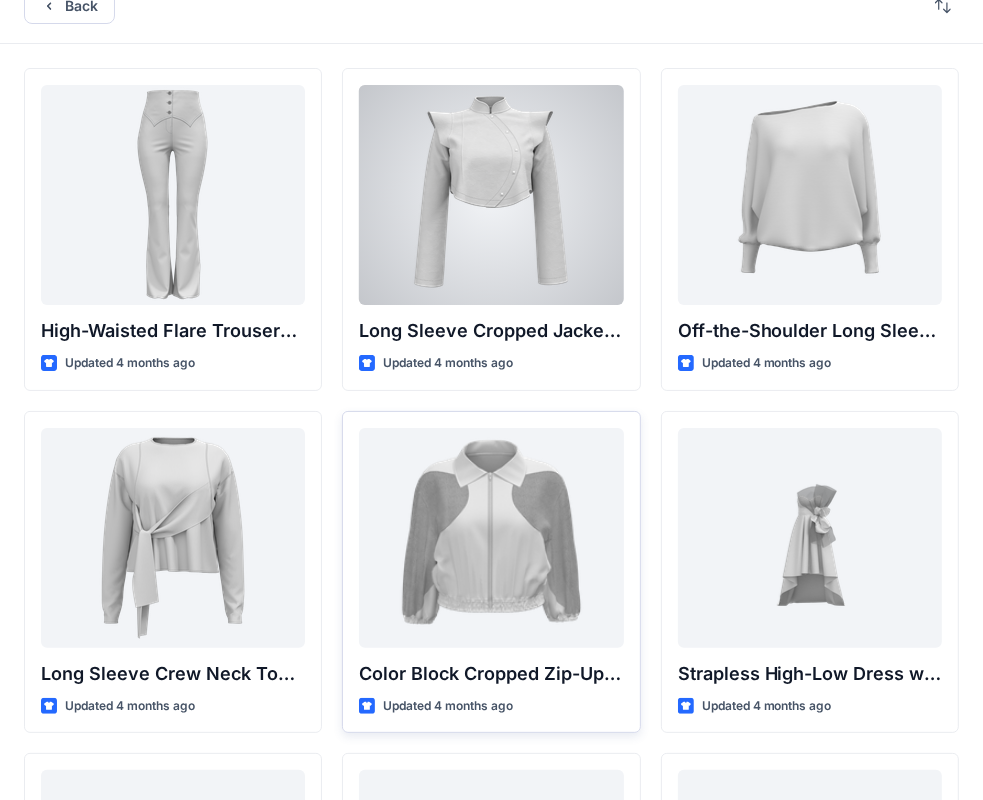 scroll, scrollTop: 0, scrollLeft: 0, axis: both 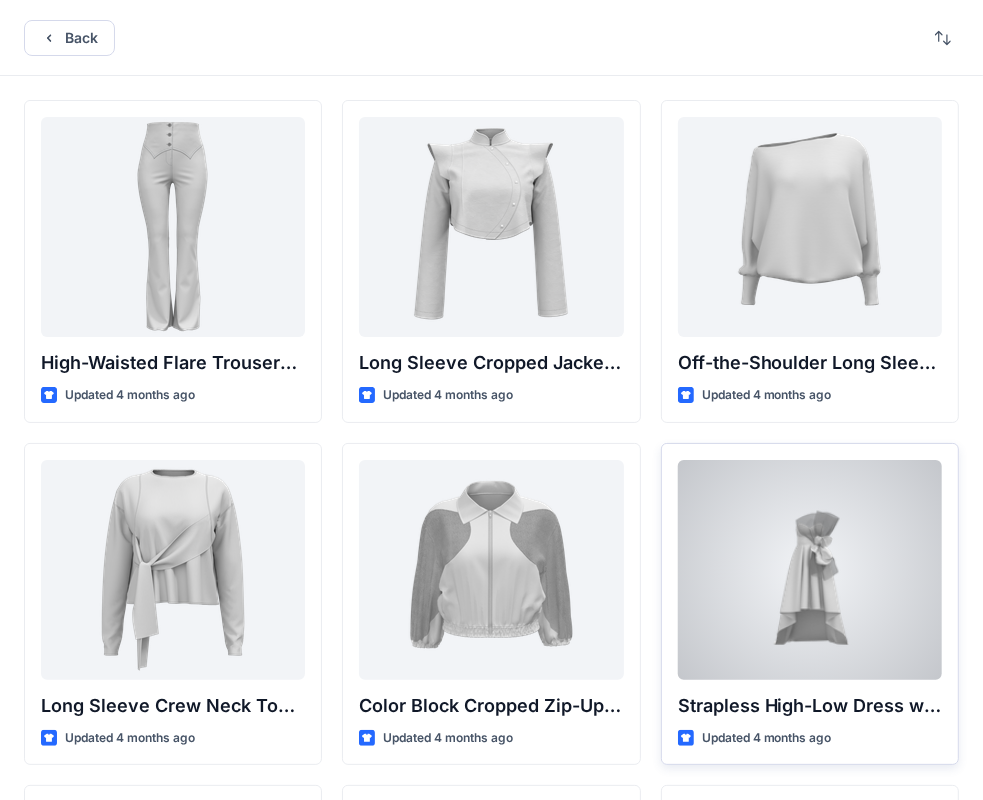 click at bounding box center [810, 570] 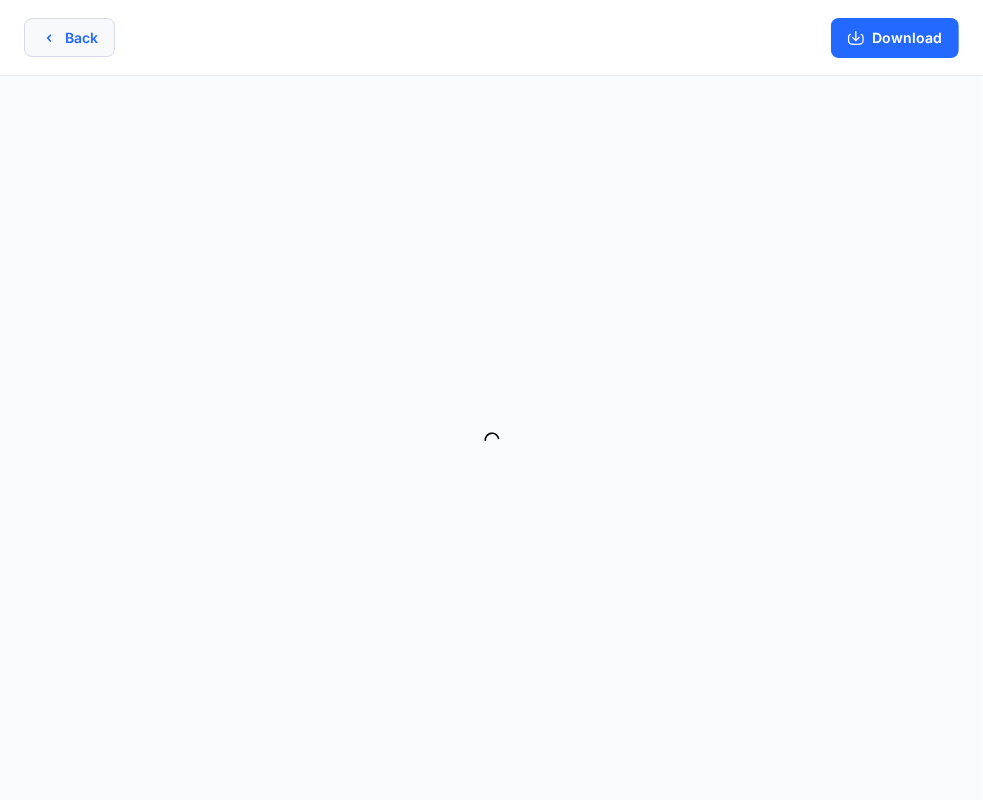 click on "Back" at bounding box center [69, 37] 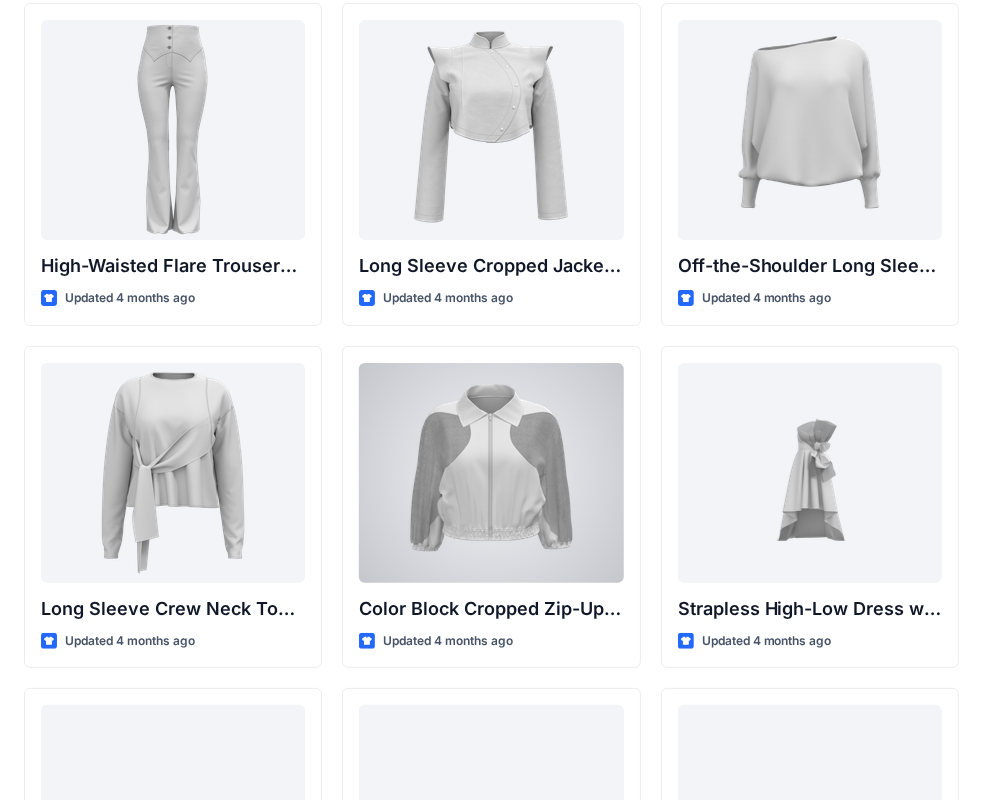 scroll, scrollTop: 0, scrollLeft: 0, axis: both 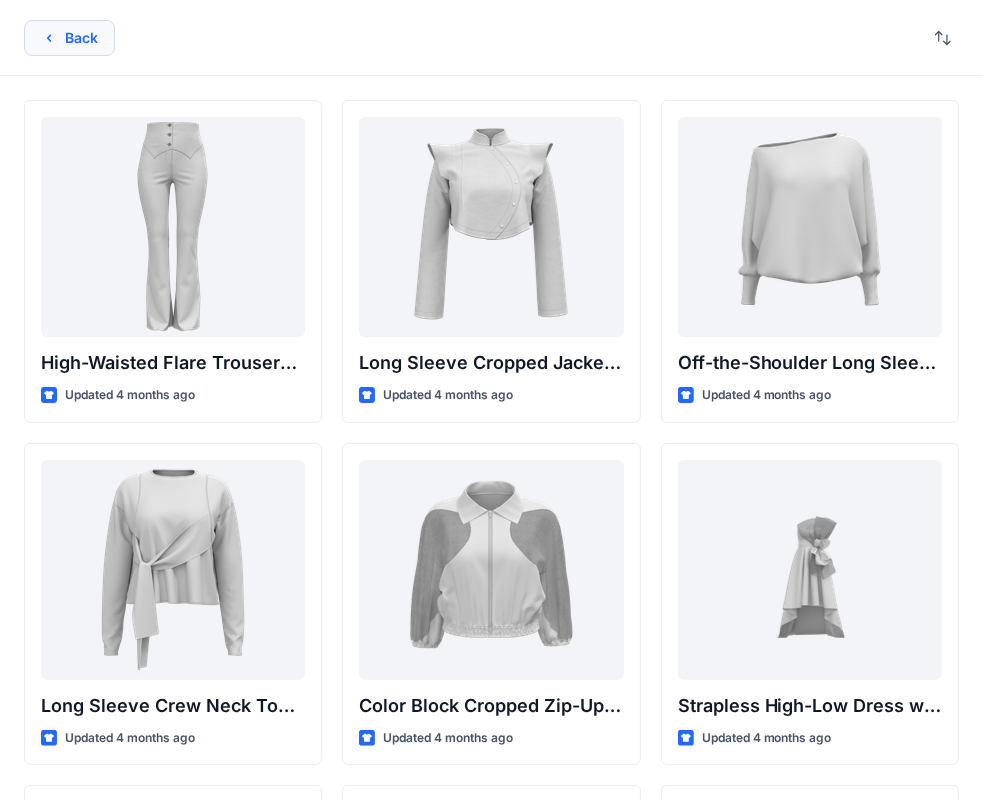 click on "Back" at bounding box center [69, 38] 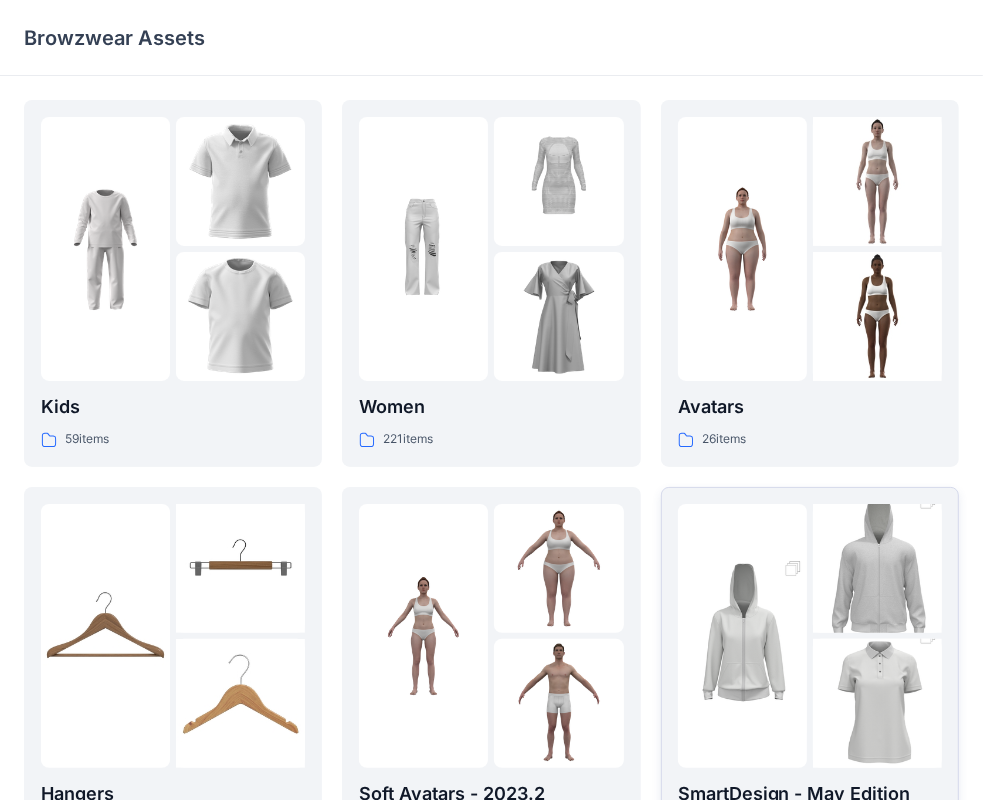 scroll, scrollTop: 400, scrollLeft: 0, axis: vertical 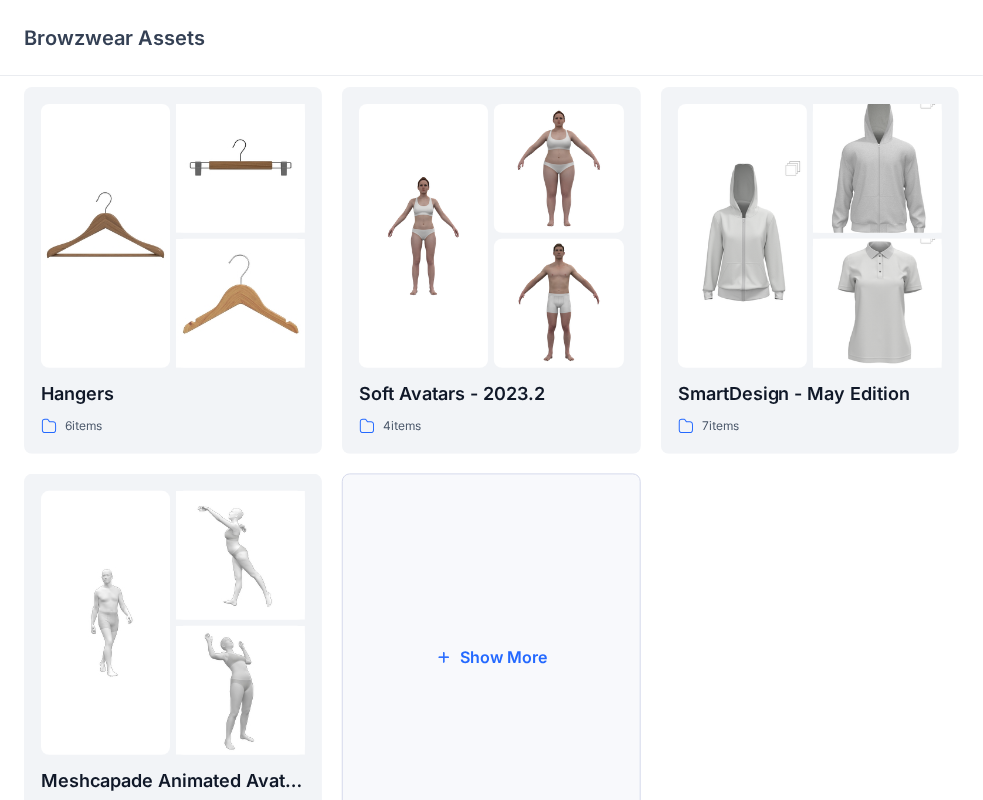 click on "Show More" at bounding box center (491, 657) 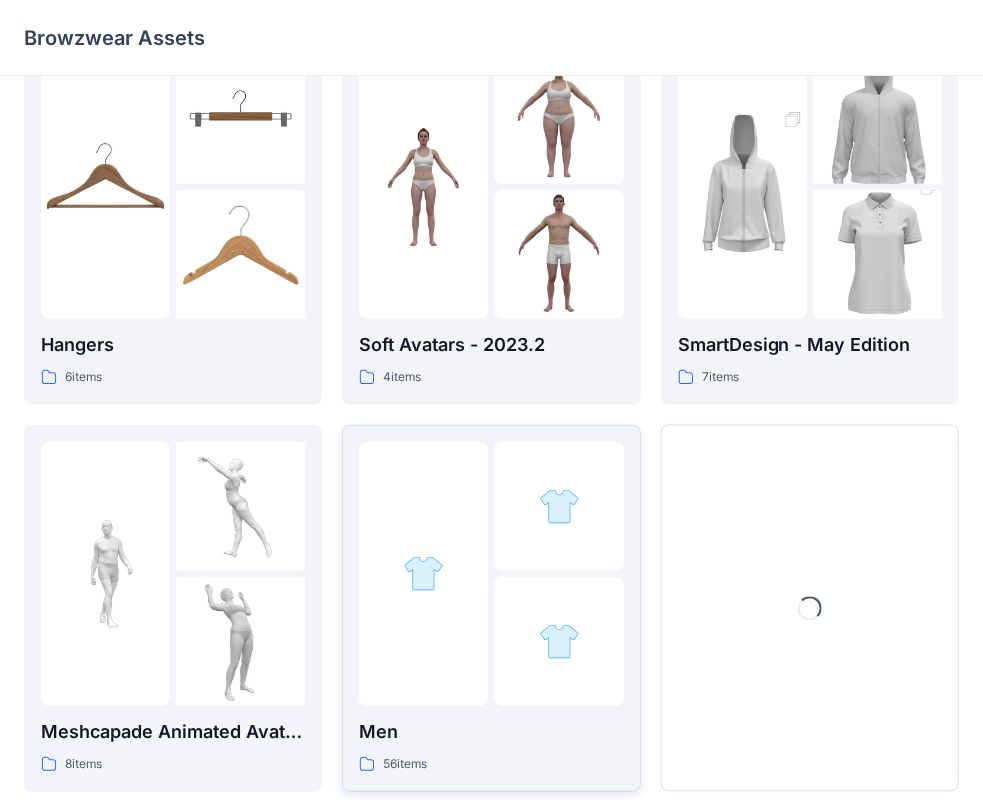 scroll, scrollTop: 496, scrollLeft: 0, axis: vertical 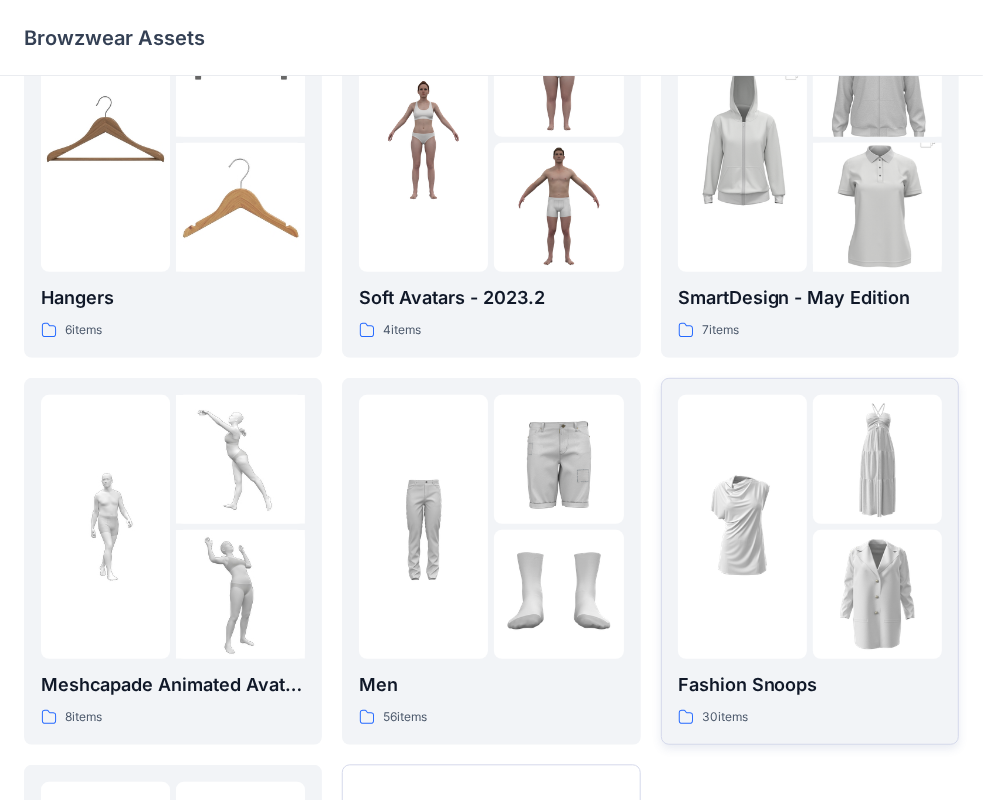 click at bounding box center (742, 527) 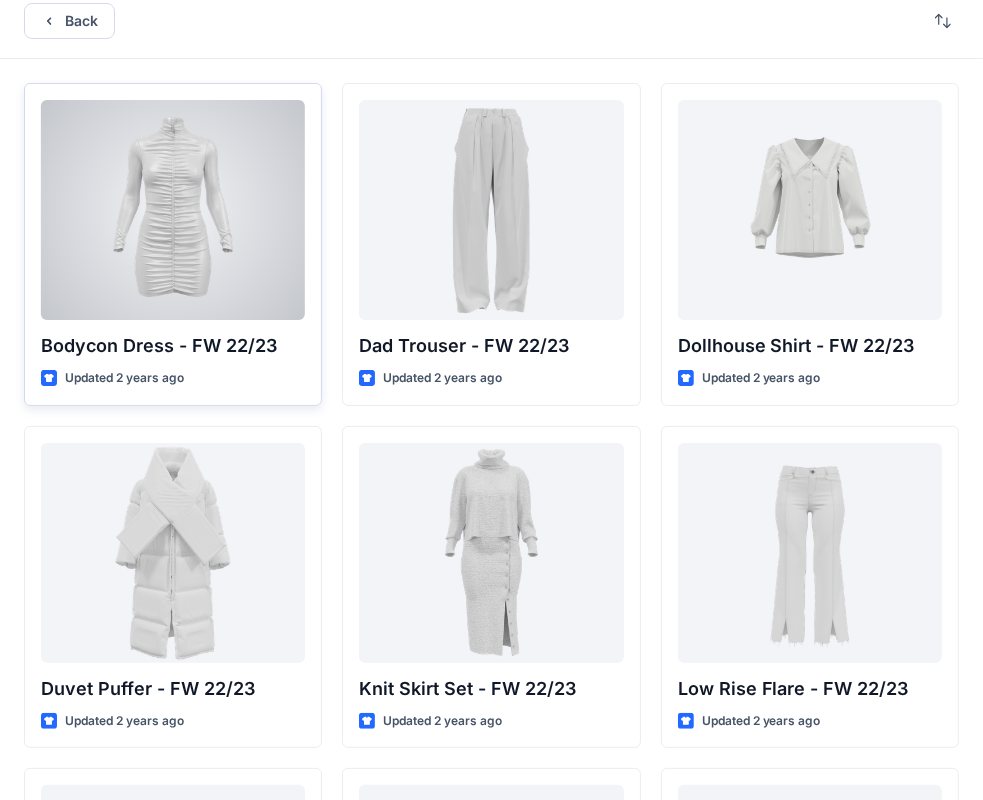 scroll, scrollTop: 0, scrollLeft: 0, axis: both 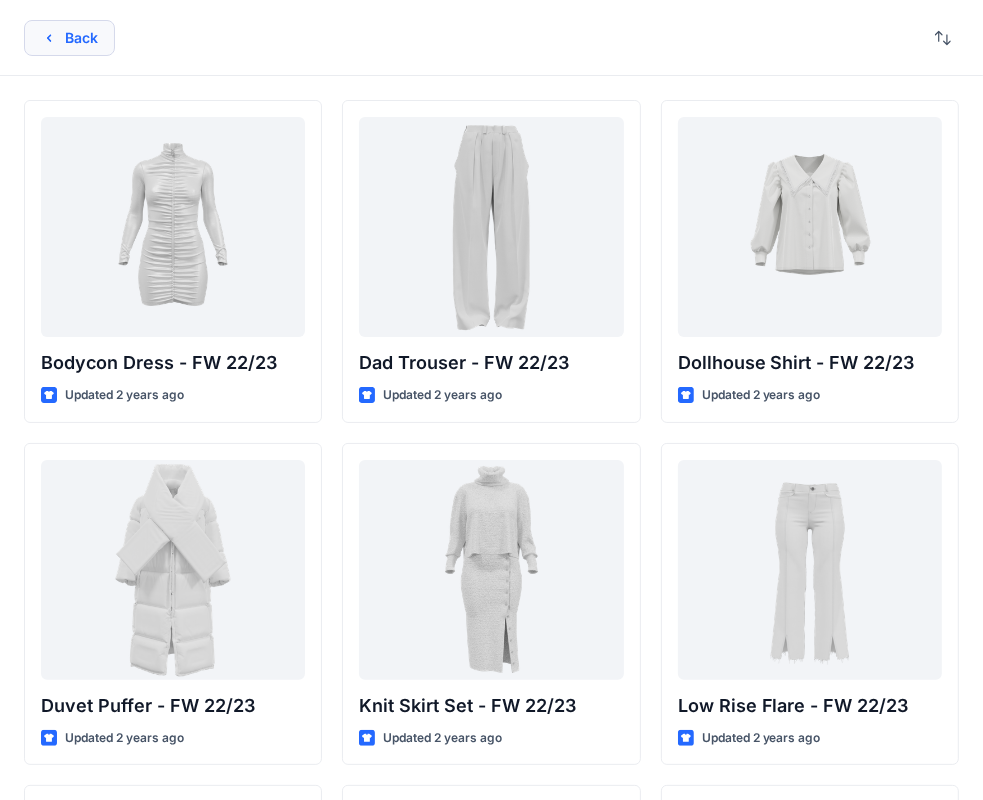 click on "Back" at bounding box center (69, 38) 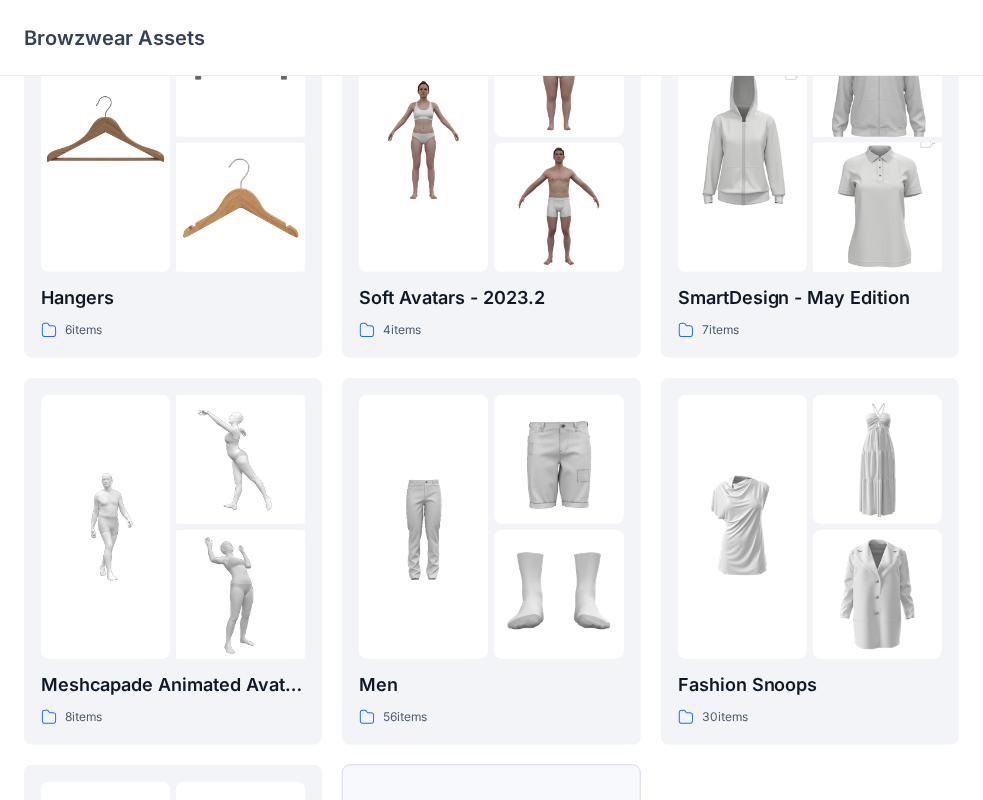 scroll, scrollTop: 884, scrollLeft: 0, axis: vertical 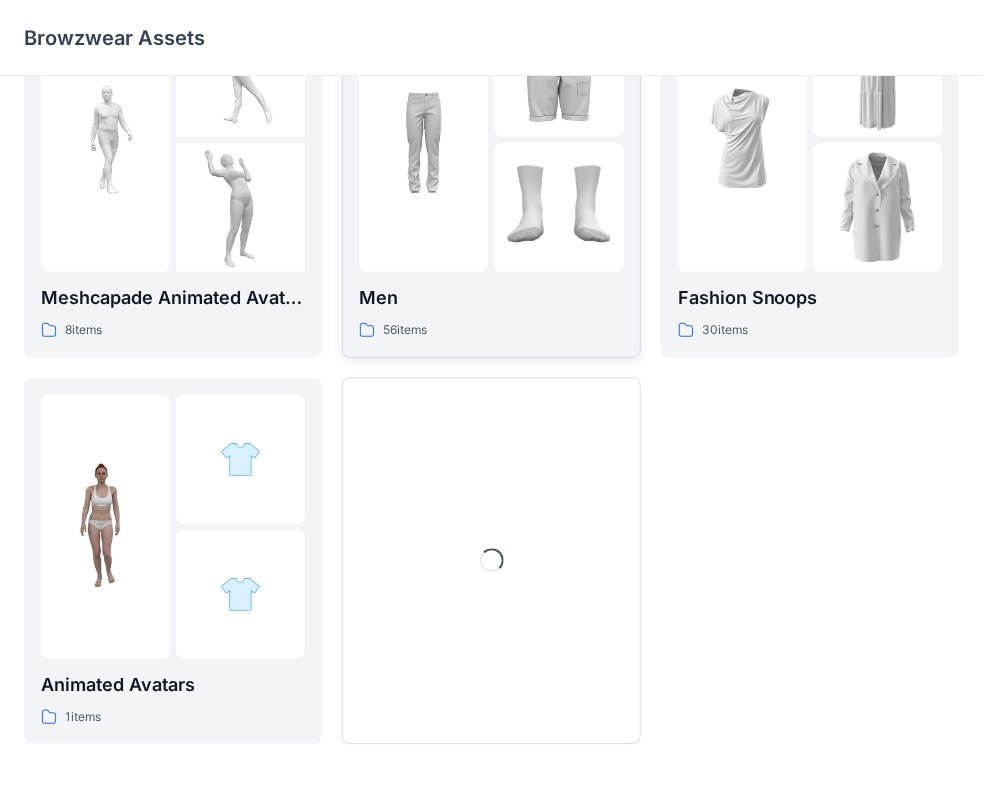 click at bounding box center (491, 140) 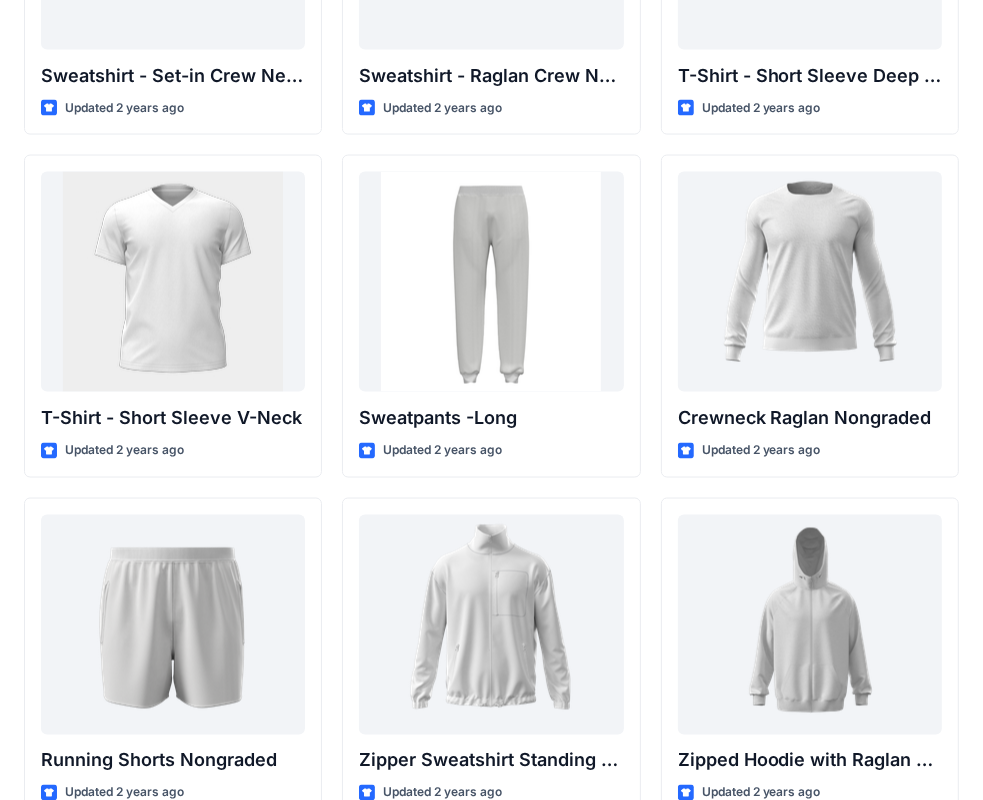 scroll, scrollTop: 2500, scrollLeft: 0, axis: vertical 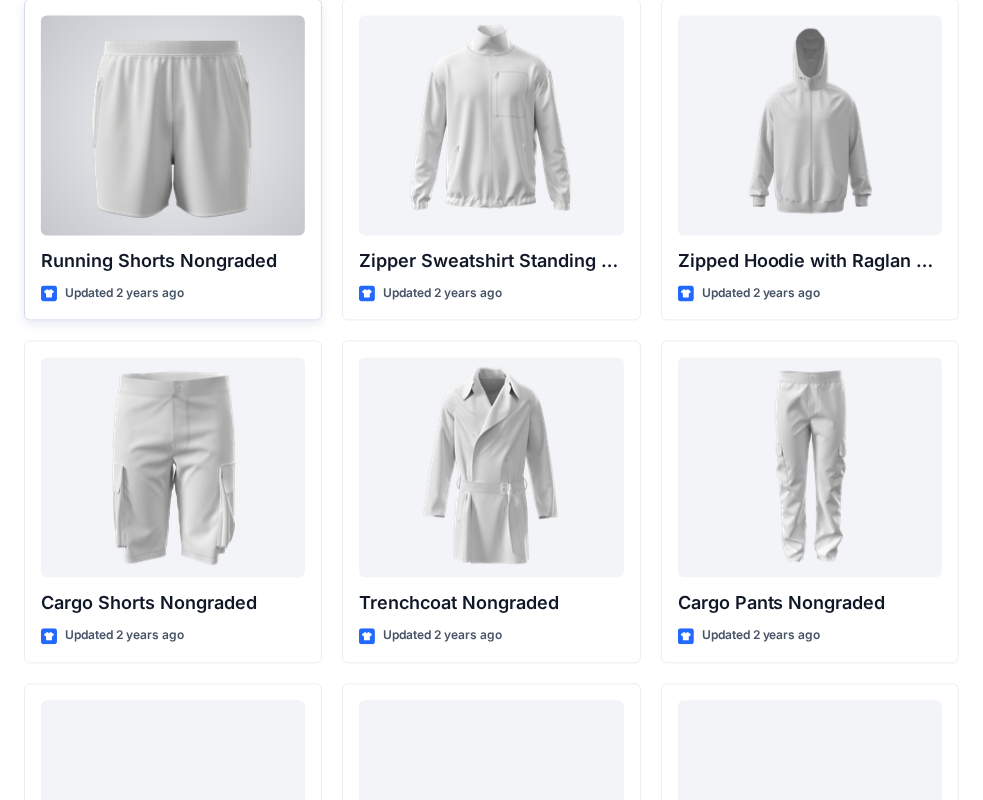 click at bounding box center [173, 125] 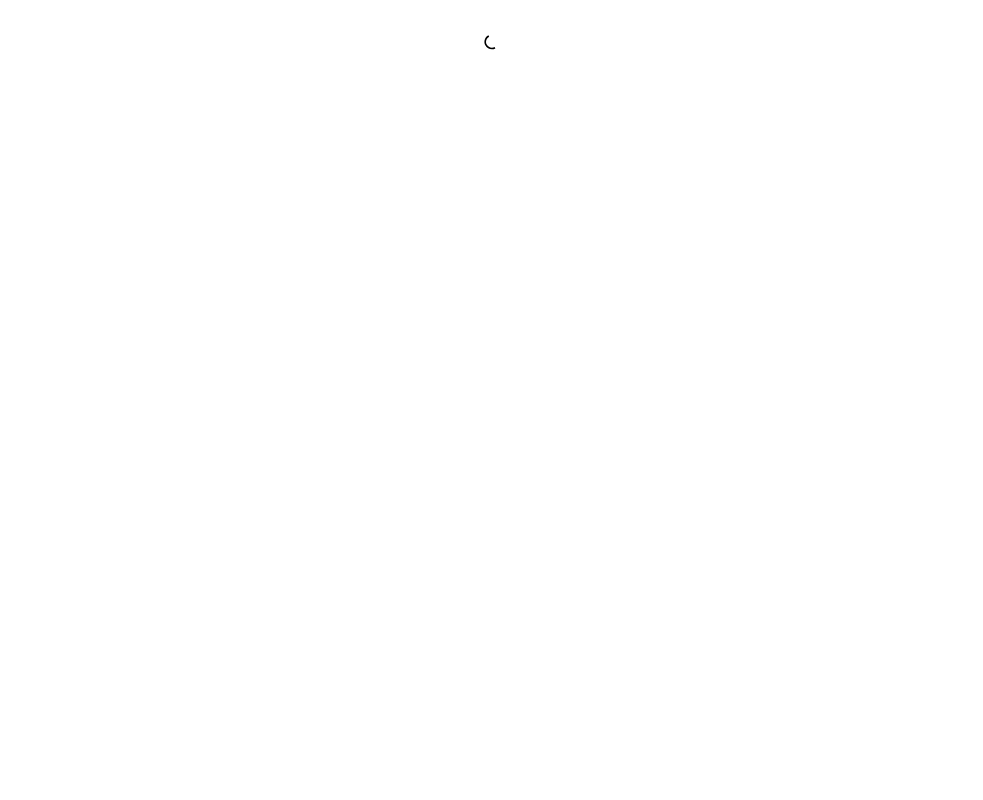 scroll, scrollTop: 0, scrollLeft: 0, axis: both 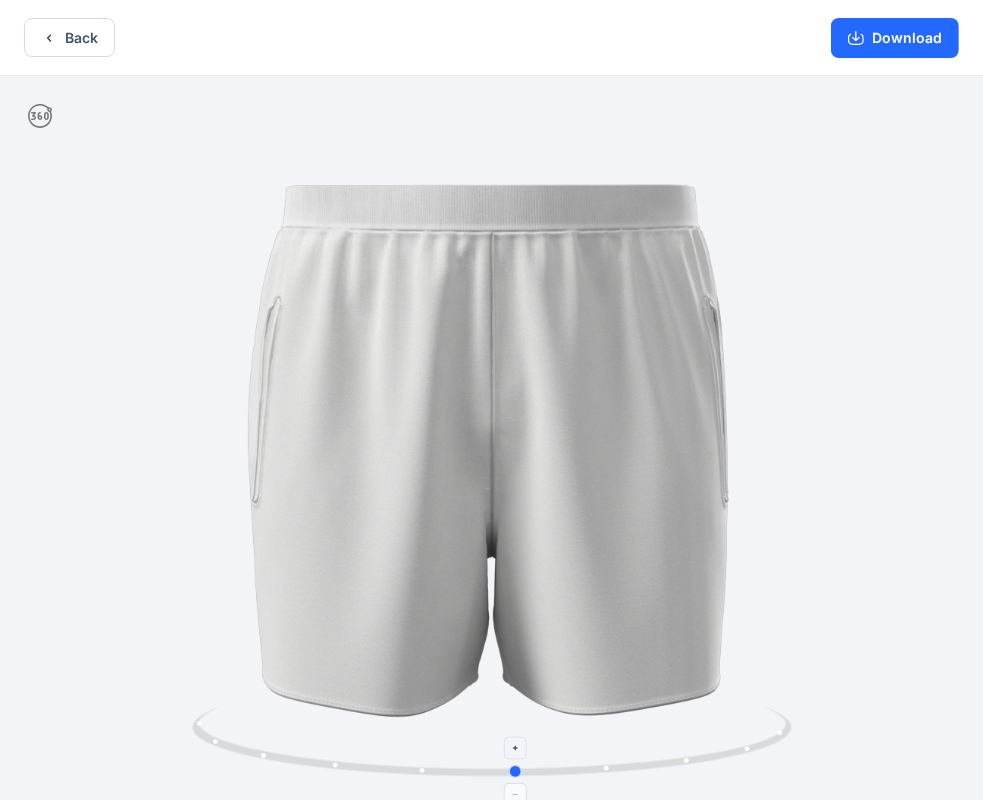 drag, startPoint x: 623, startPoint y: 762, endPoint x: 648, endPoint y: 760, distance: 25.079872 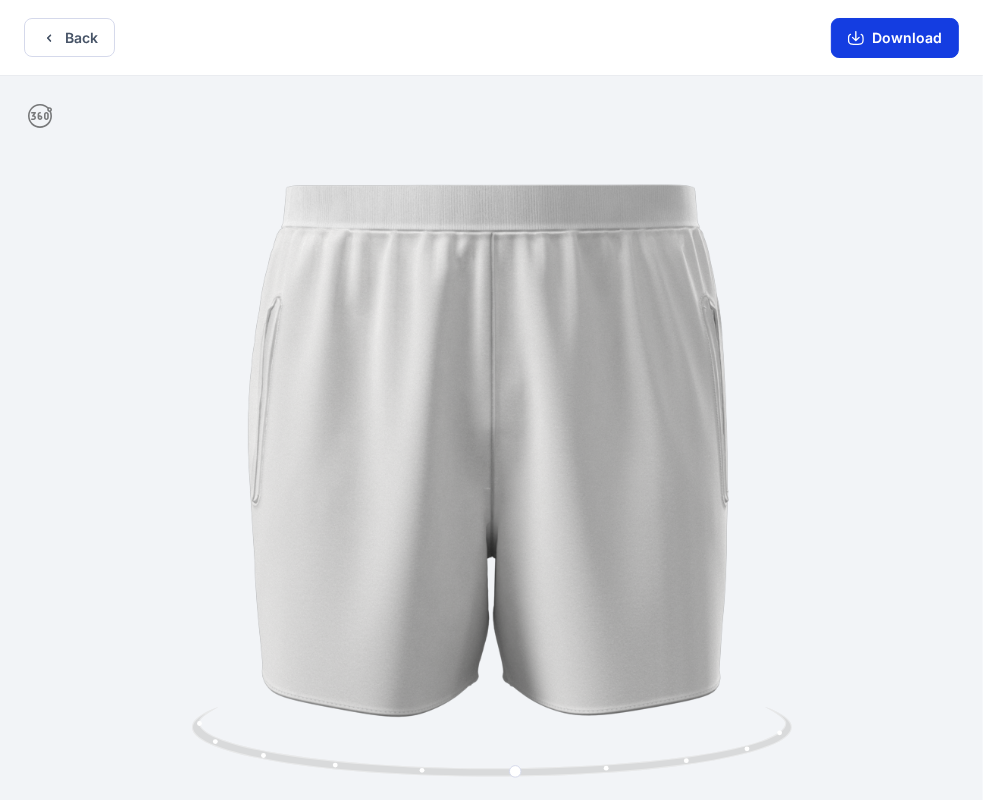 click on "Download" at bounding box center [895, 38] 